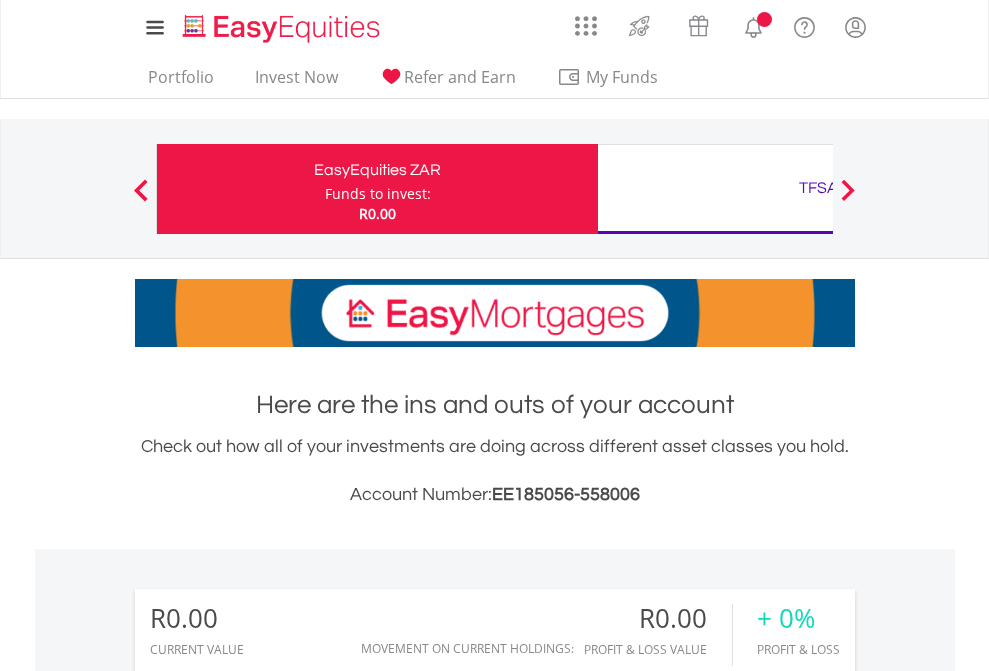 scroll, scrollTop: 0, scrollLeft: 0, axis: both 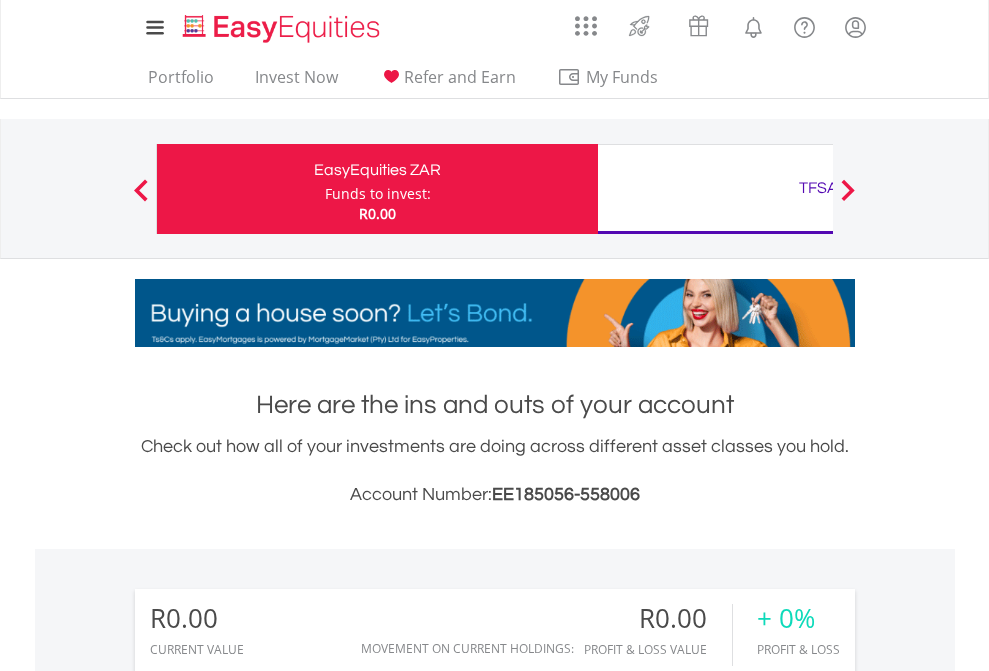 click on "Funds to invest:" at bounding box center [378, 194] 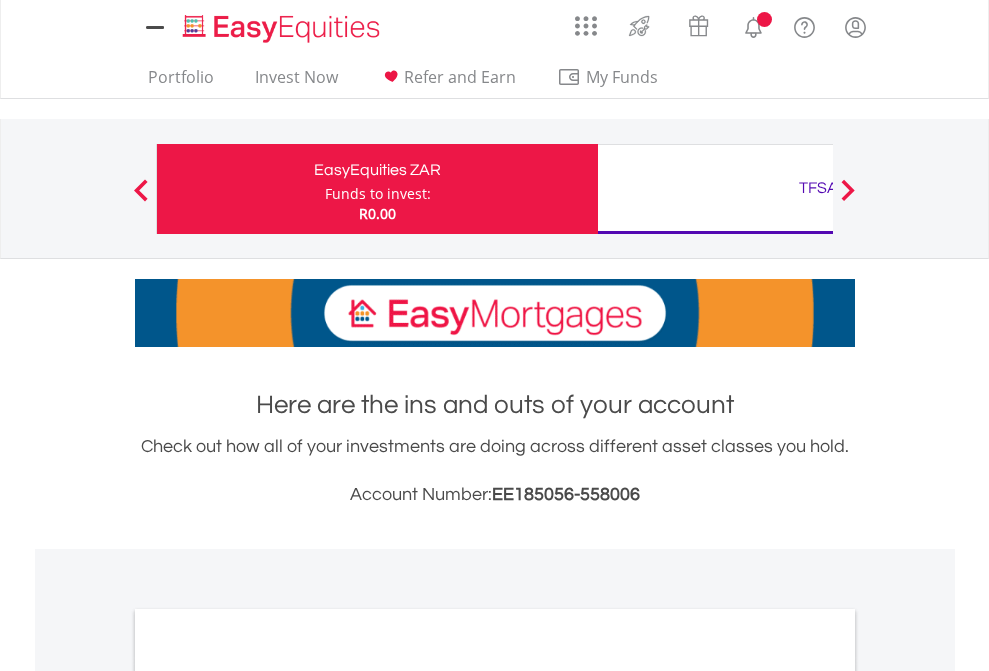 scroll, scrollTop: 0, scrollLeft: 0, axis: both 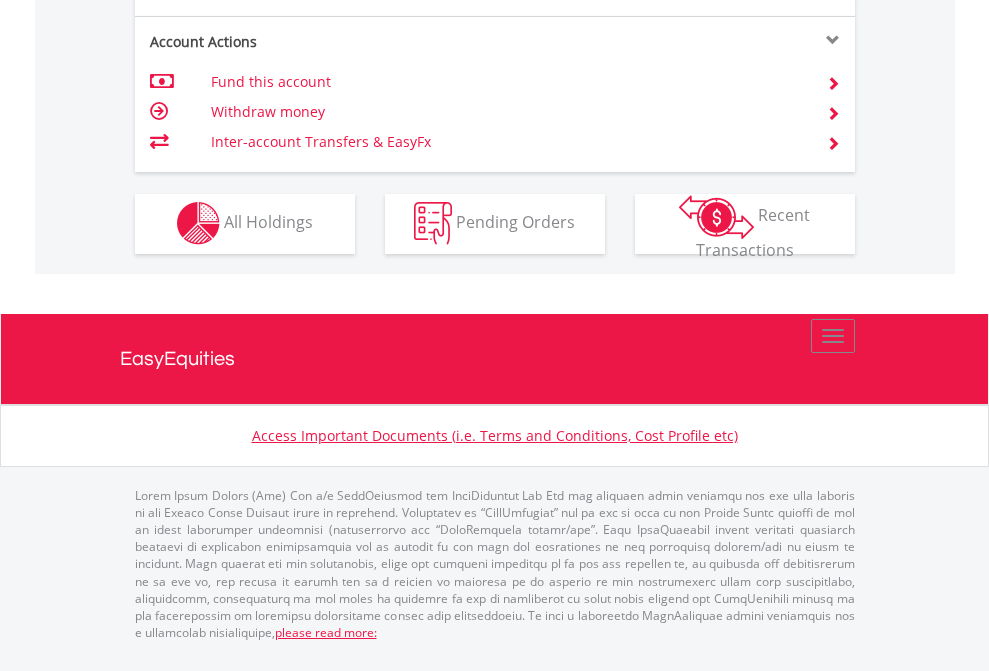 click on "Investment types" at bounding box center [706, -353] 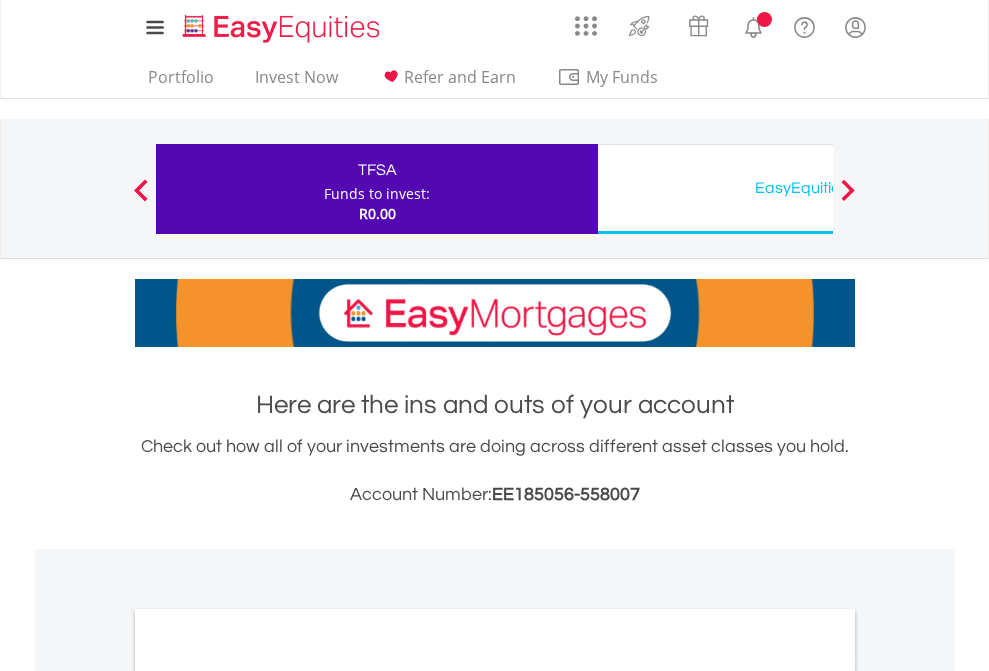 scroll, scrollTop: 0, scrollLeft: 0, axis: both 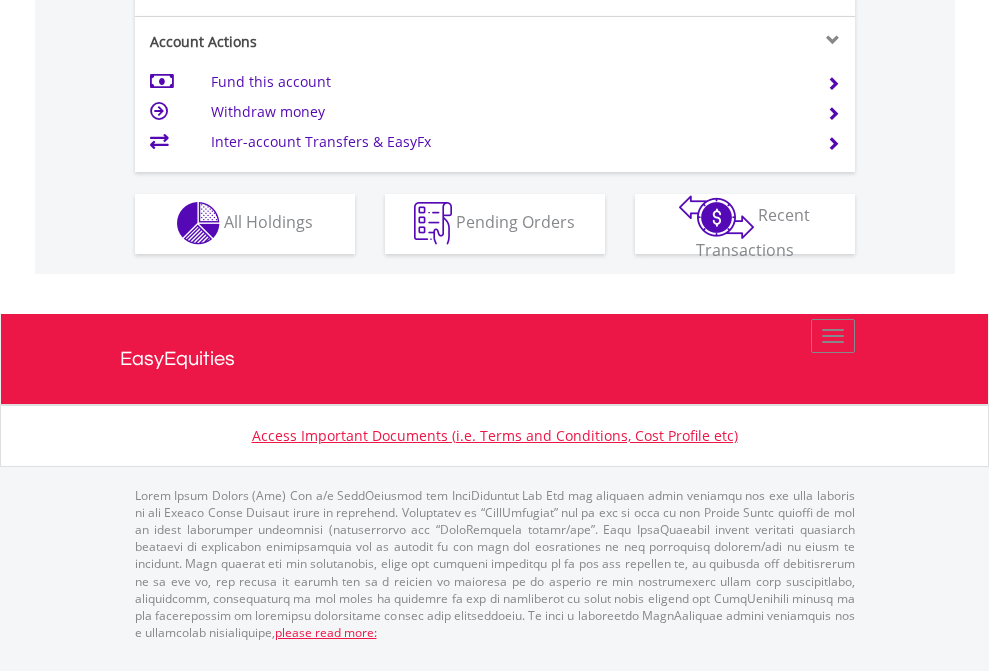 click on "Investment types" at bounding box center [706, -353] 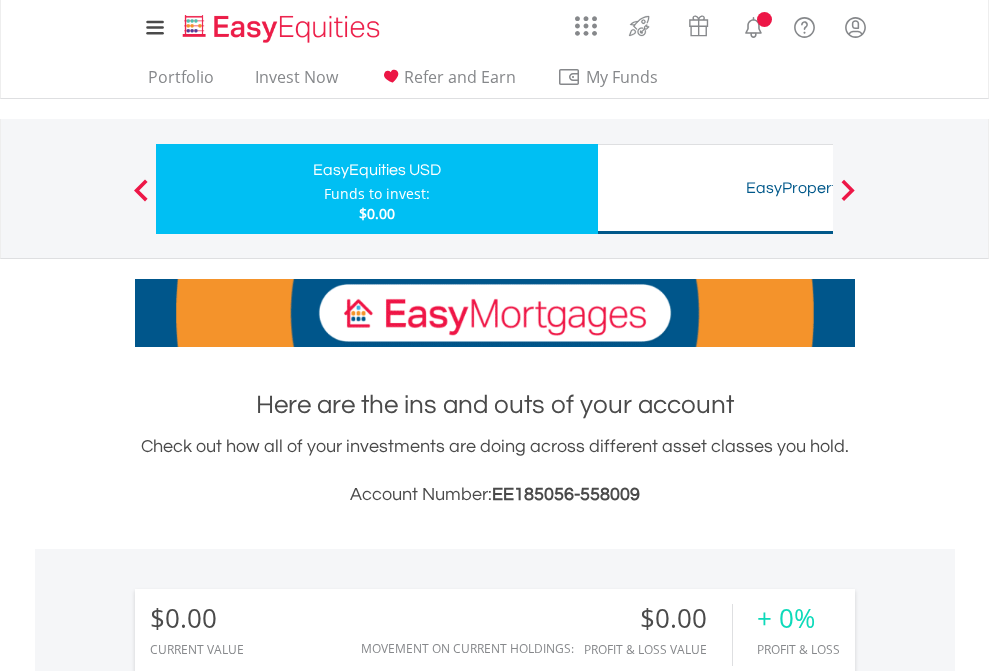 scroll, scrollTop: 0, scrollLeft: 0, axis: both 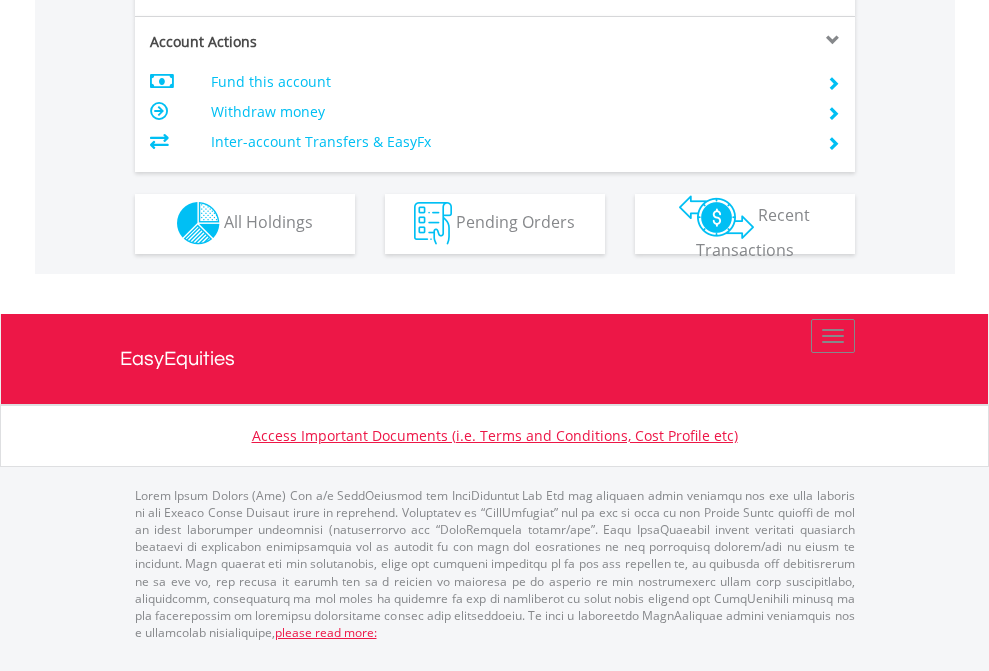 click on "Investment types" at bounding box center (706, -353) 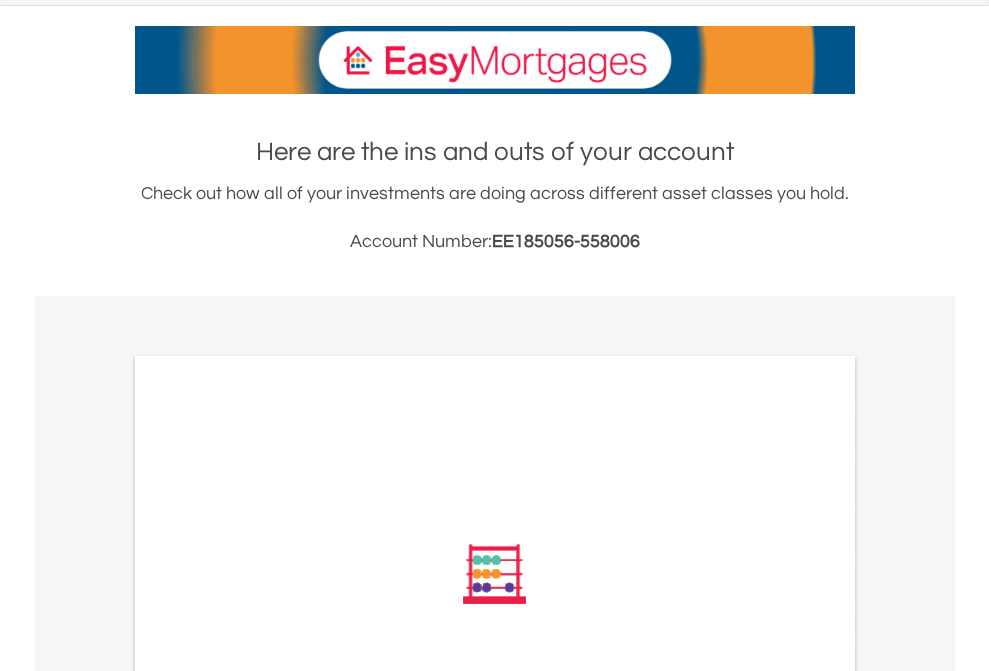 click on "All Holdings" at bounding box center (268, 843) 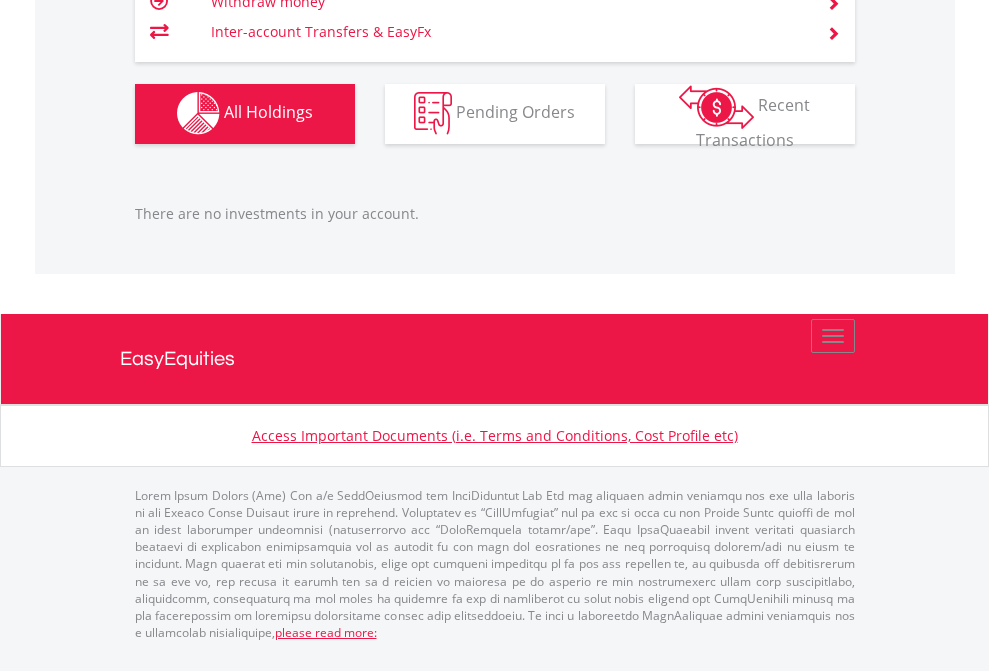 scroll, scrollTop: 1980, scrollLeft: 0, axis: vertical 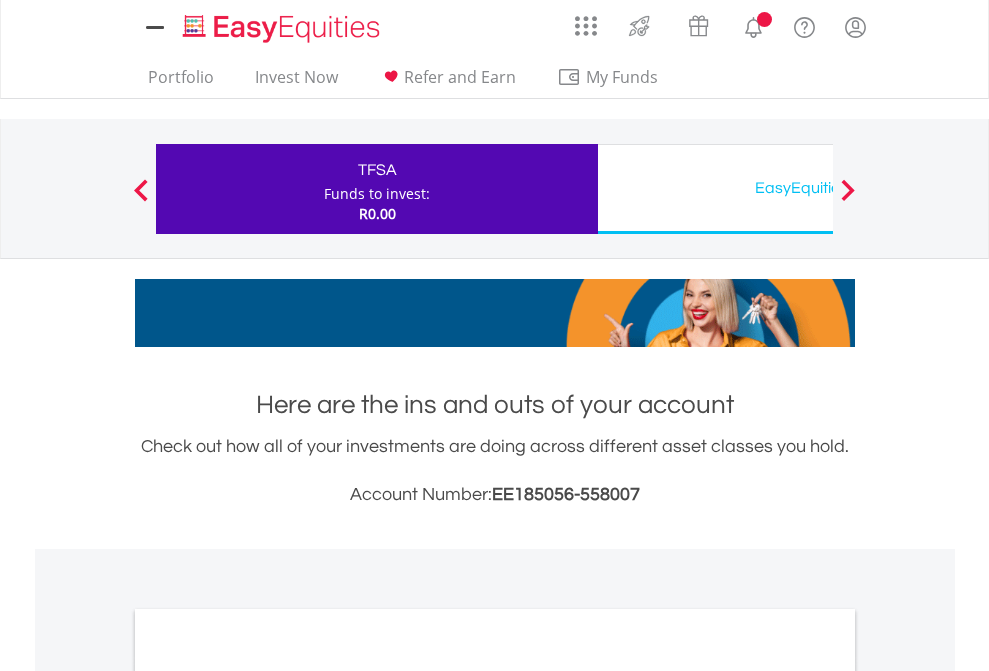 click on "All Holdings" at bounding box center (268, 1096) 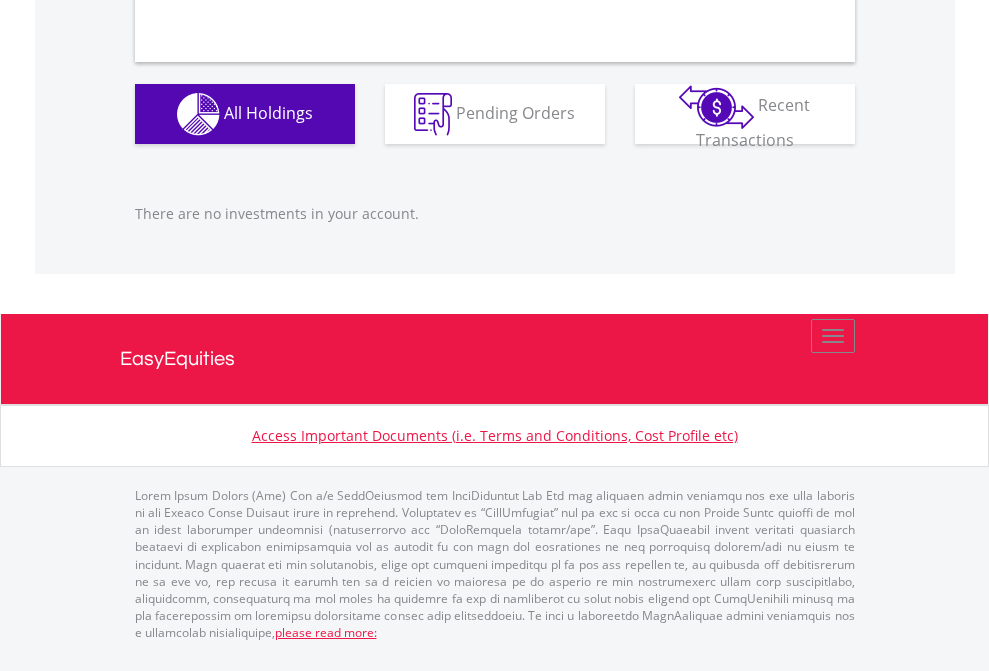 scroll, scrollTop: 1980, scrollLeft: 0, axis: vertical 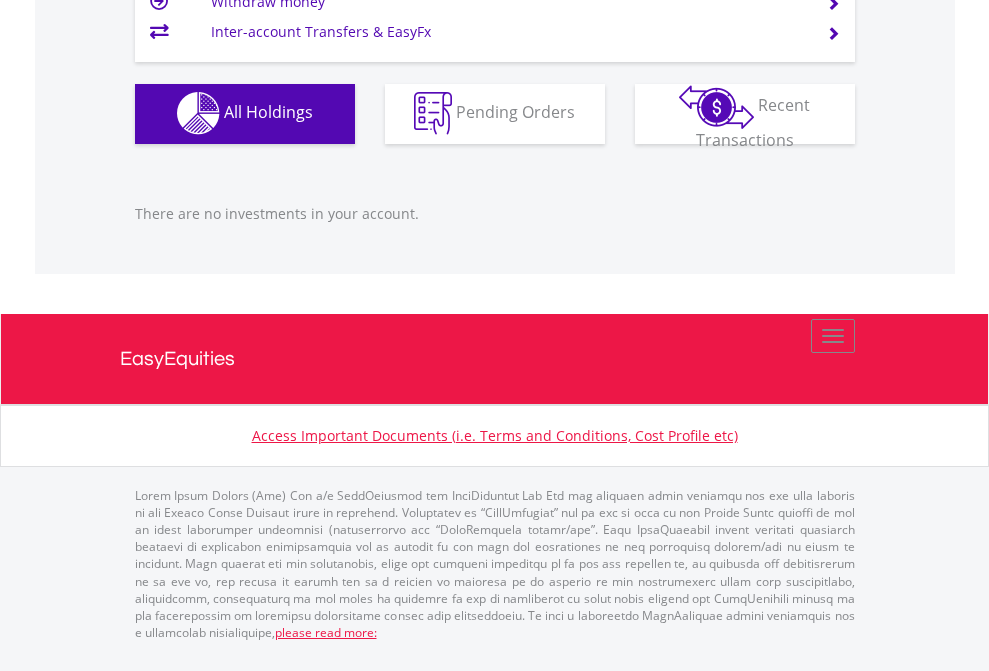 click on "EasyEquities USD" at bounding box center (818, -1142) 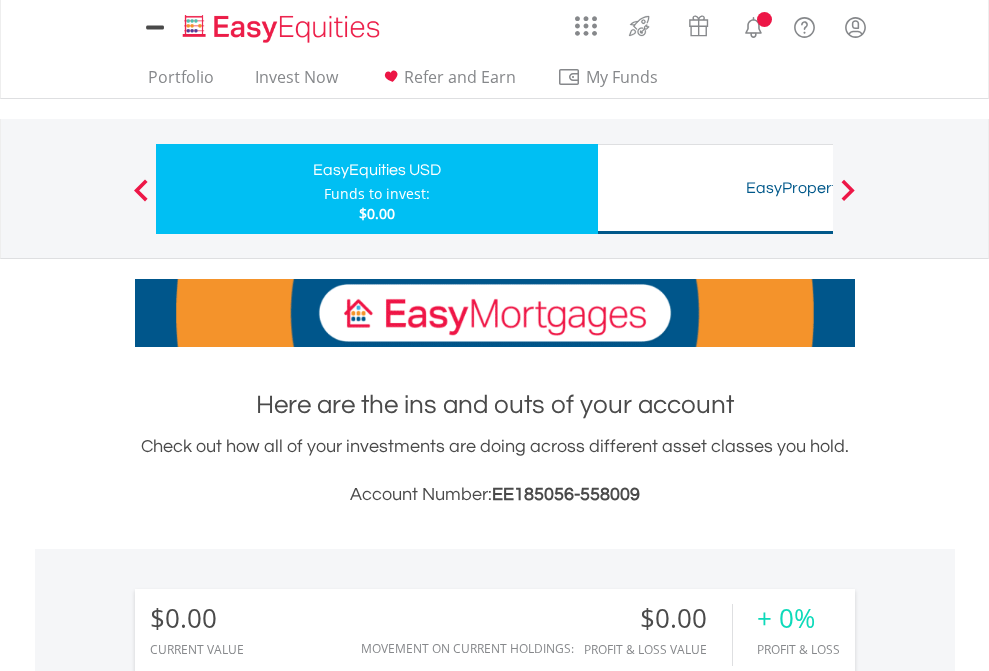 scroll, scrollTop: 1486, scrollLeft: 0, axis: vertical 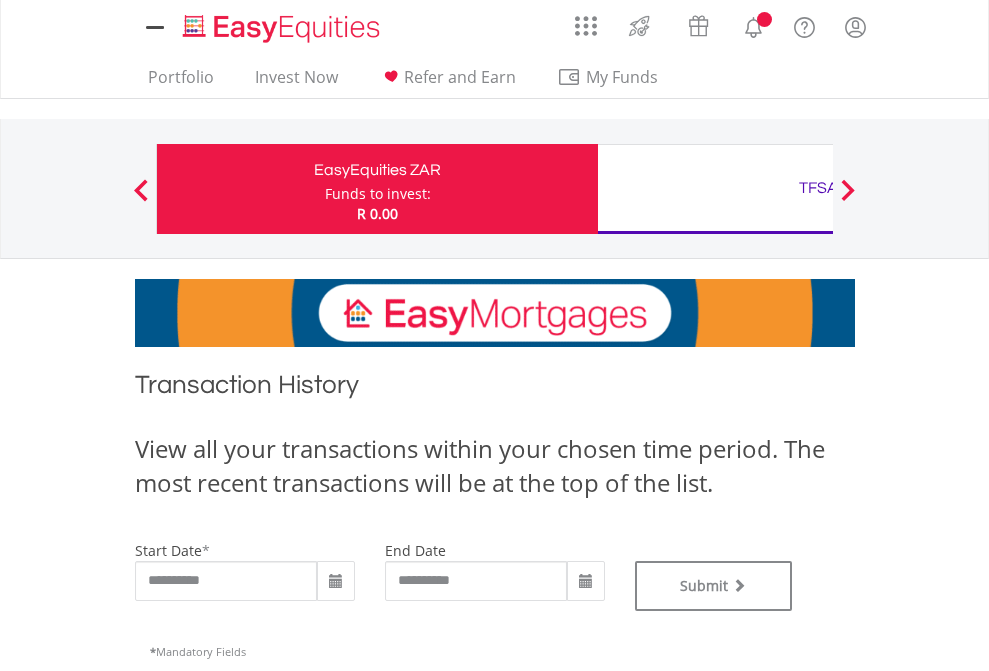 type on "**********" 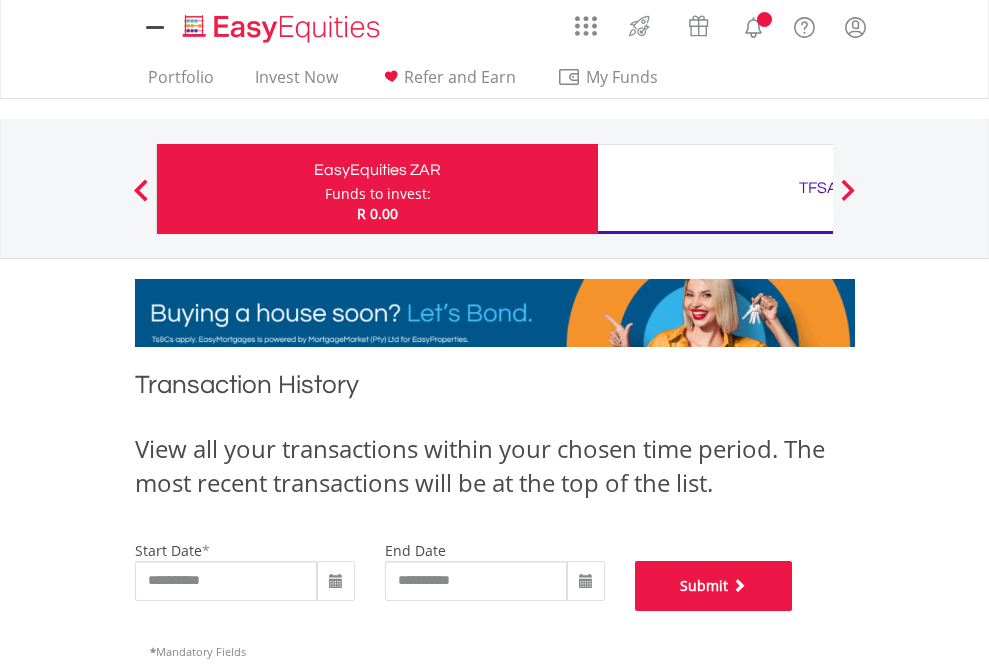 click on "Submit" at bounding box center (714, 586) 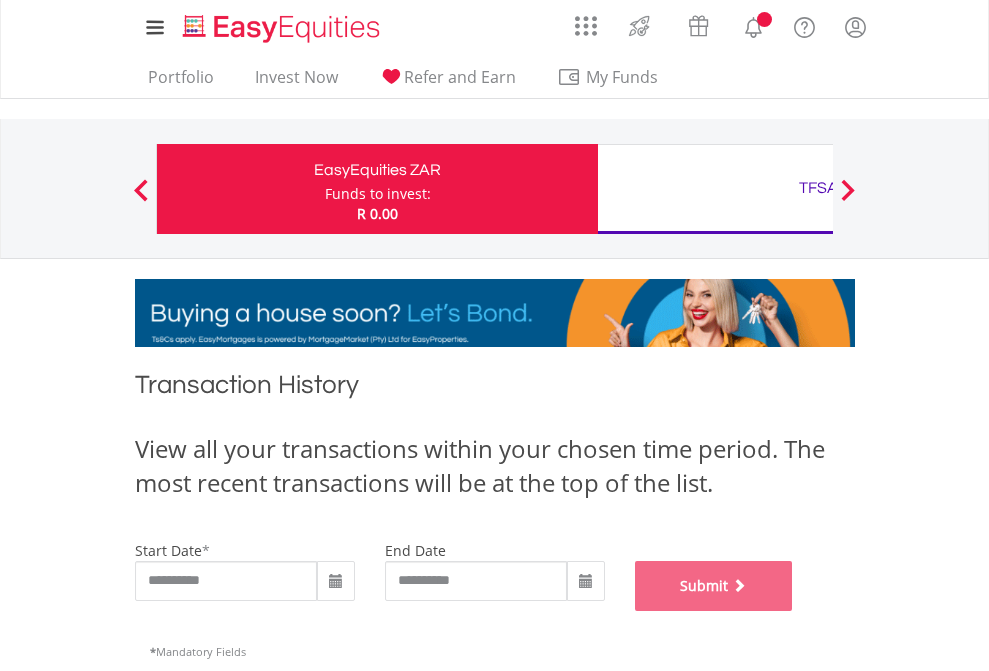 scroll, scrollTop: 811, scrollLeft: 0, axis: vertical 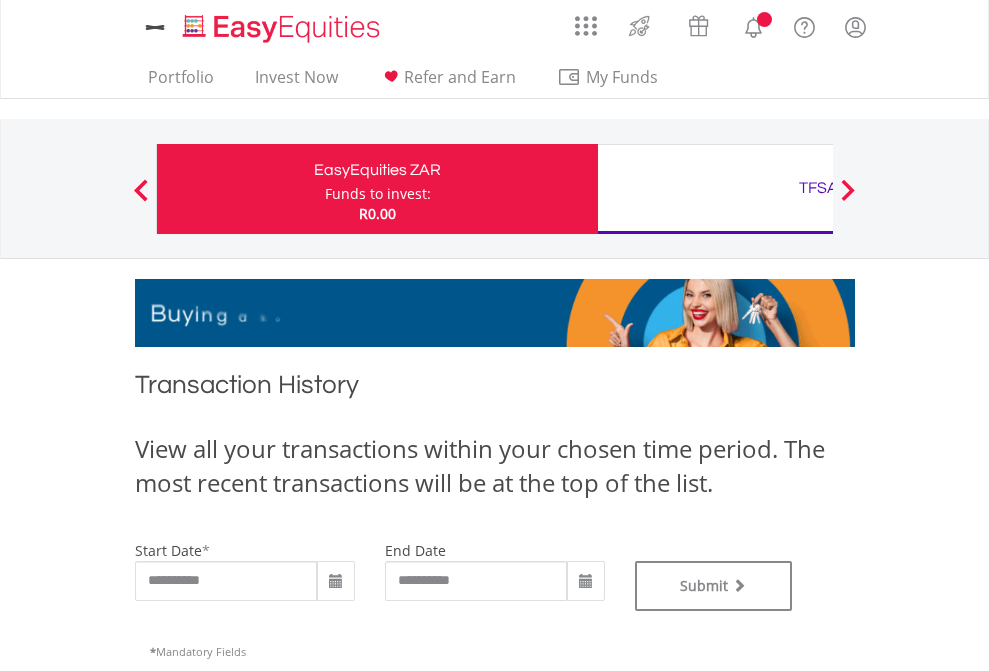 click on "TFSA" at bounding box center [818, 188] 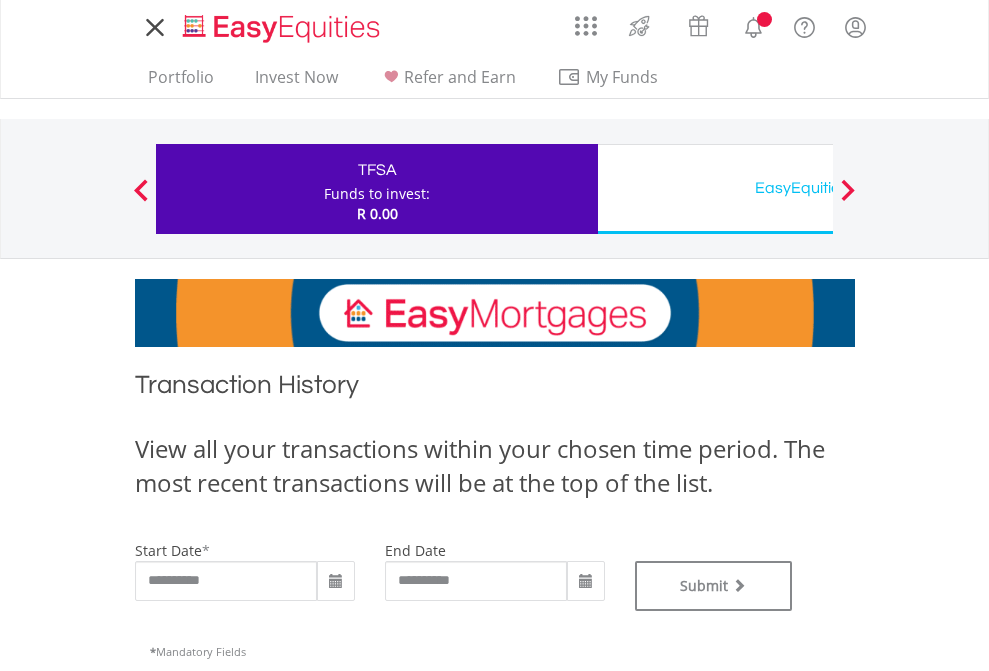 scroll, scrollTop: 0, scrollLeft: 0, axis: both 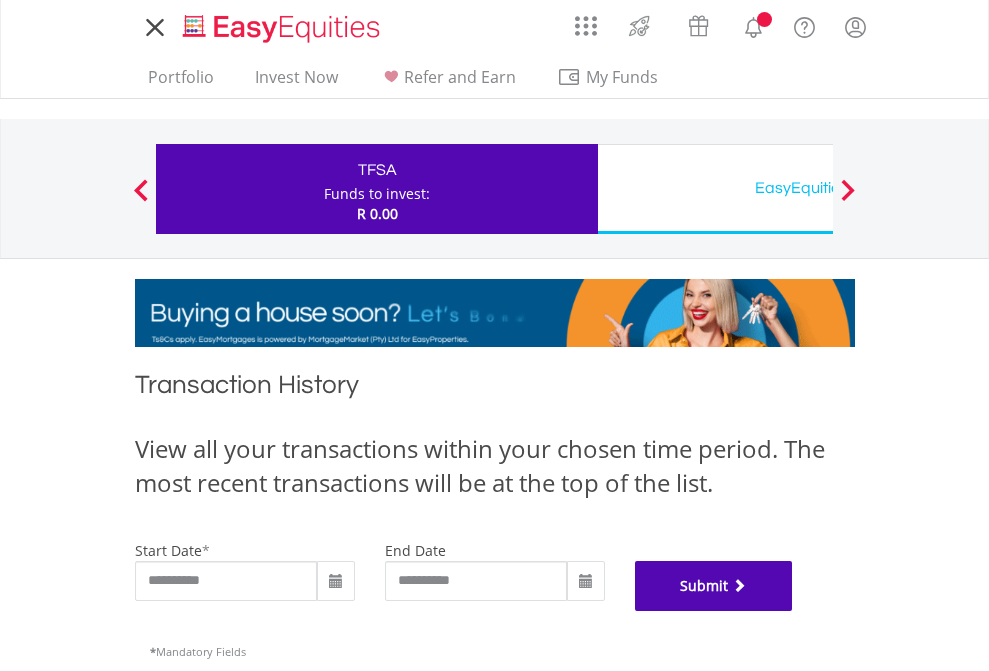 click on "Submit" at bounding box center (714, 586) 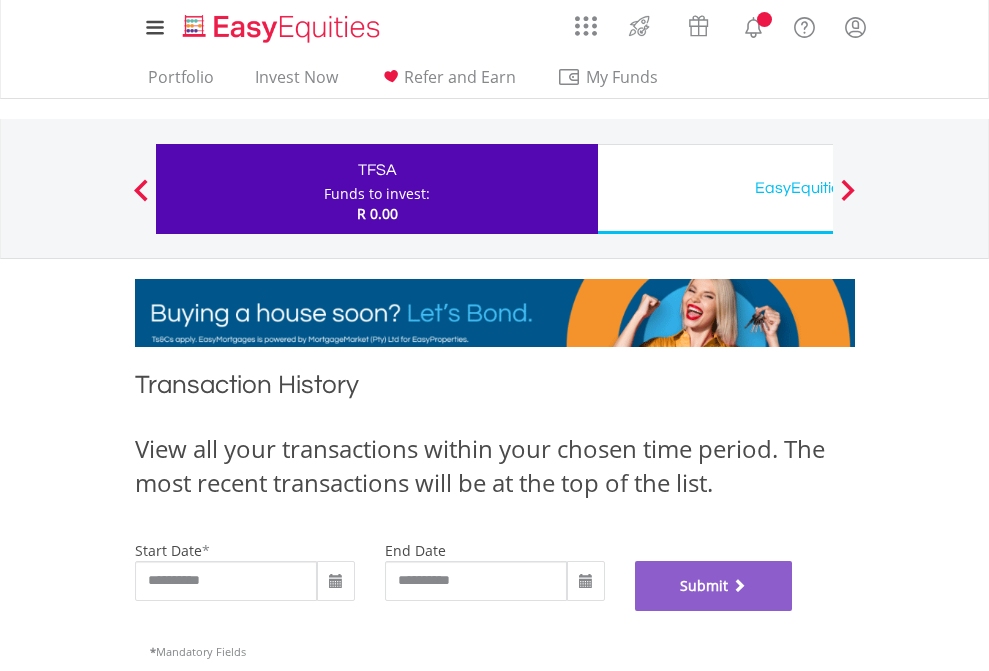 scroll, scrollTop: 811, scrollLeft: 0, axis: vertical 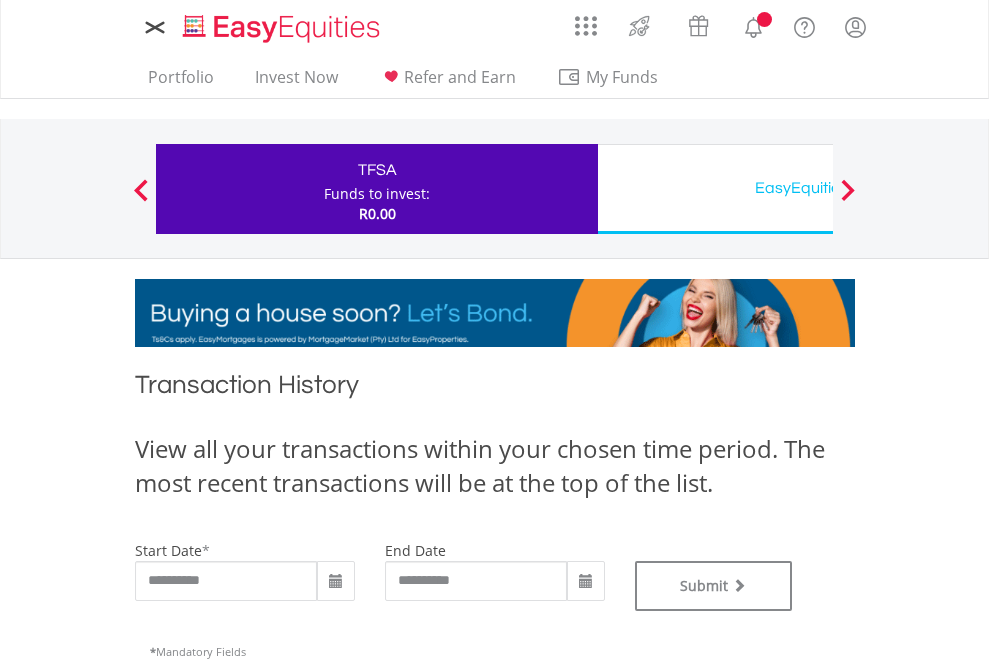 click on "EasyEquities USD" at bounding box center (818, 188) 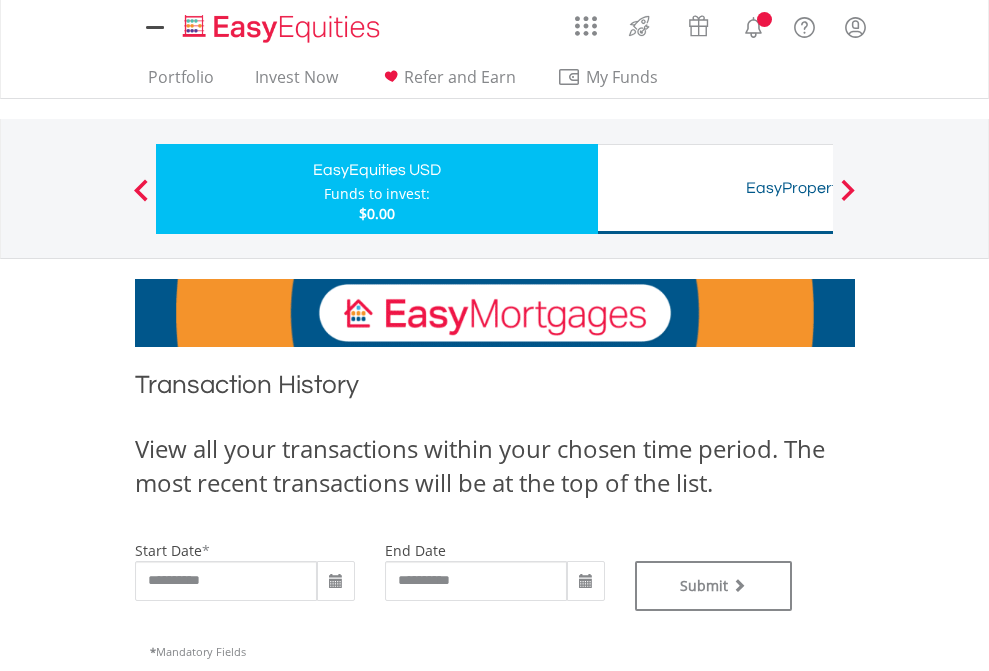 scroll, scrollTop: 0, scrollLeft: 0, axis: both 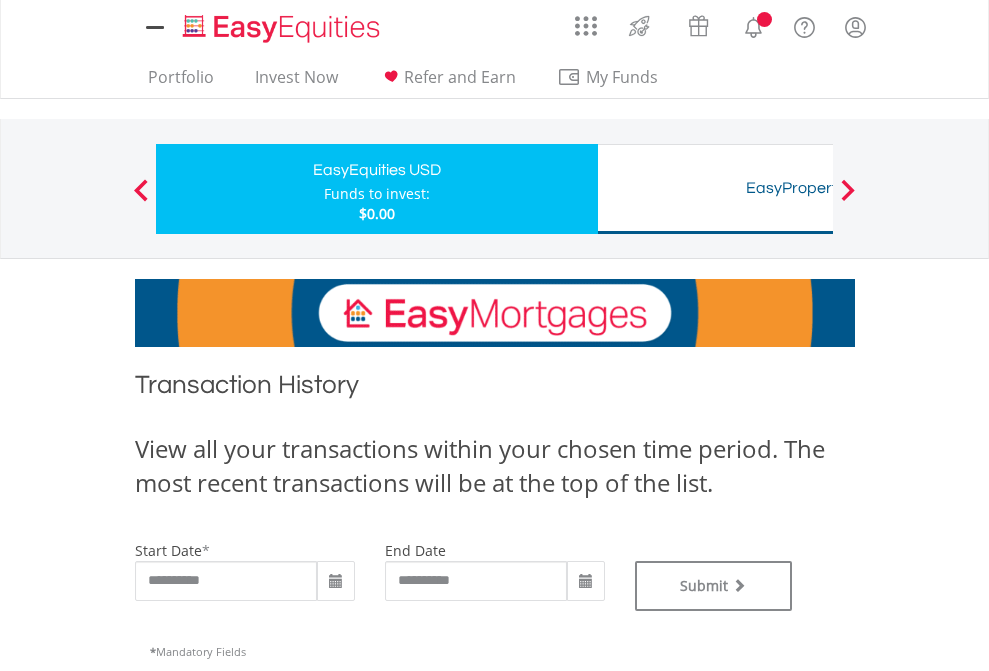 type on "**********" 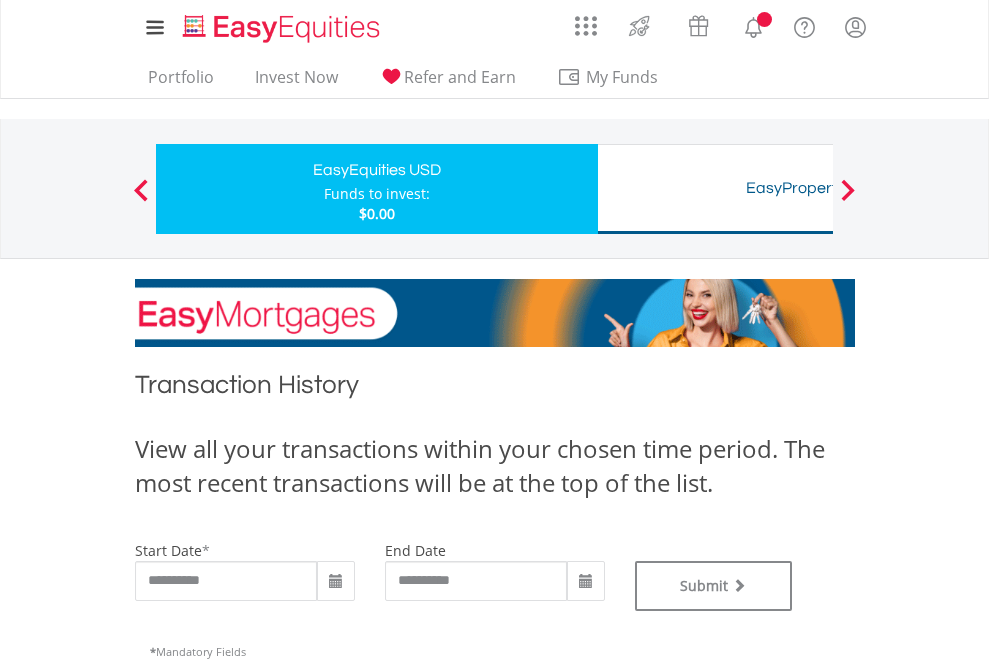 scroll, scrollTop: 811, scrollLeft: 0, axis: vertical 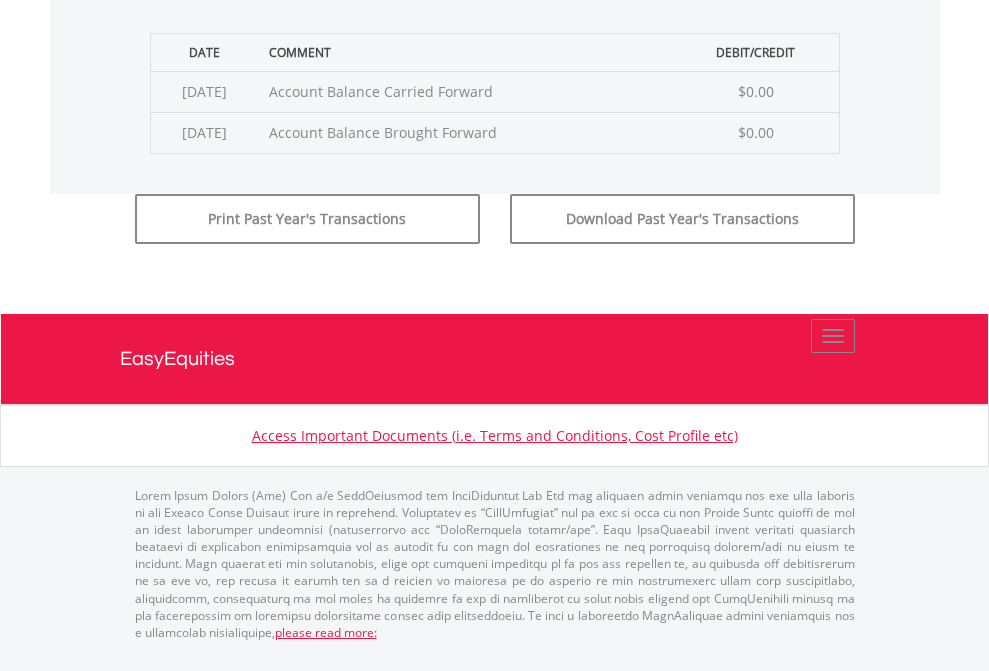 click on "Submit" at bounding box center [714, -183] 